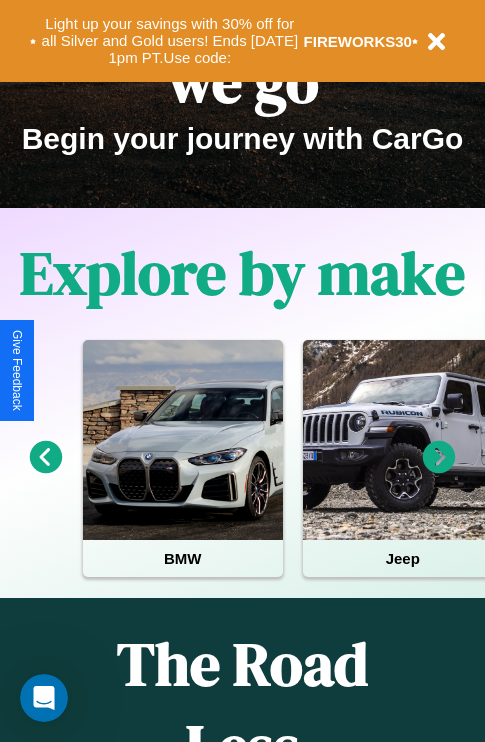 scroll, scrollTop: 308, scrollLeft: 0, axis: vertical 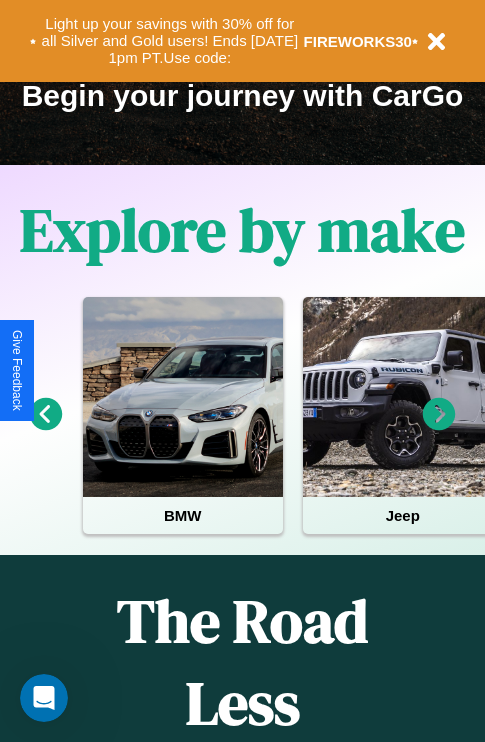 click 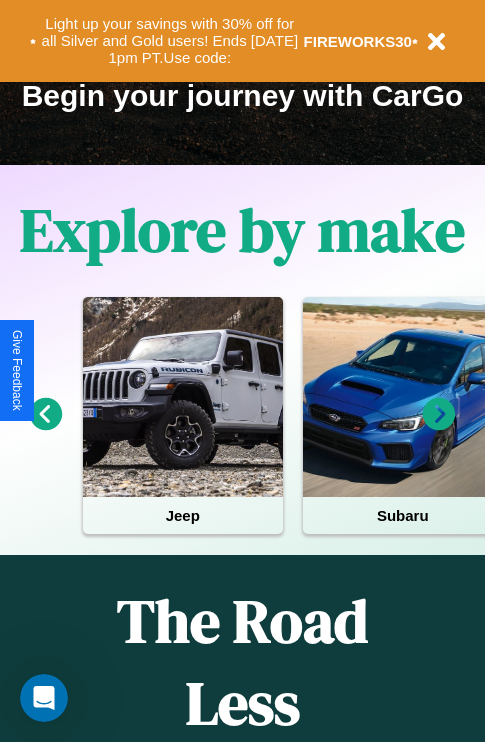click 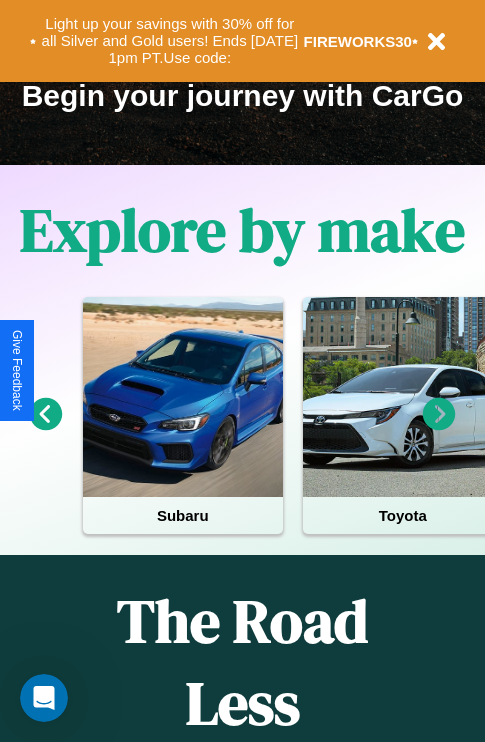 click 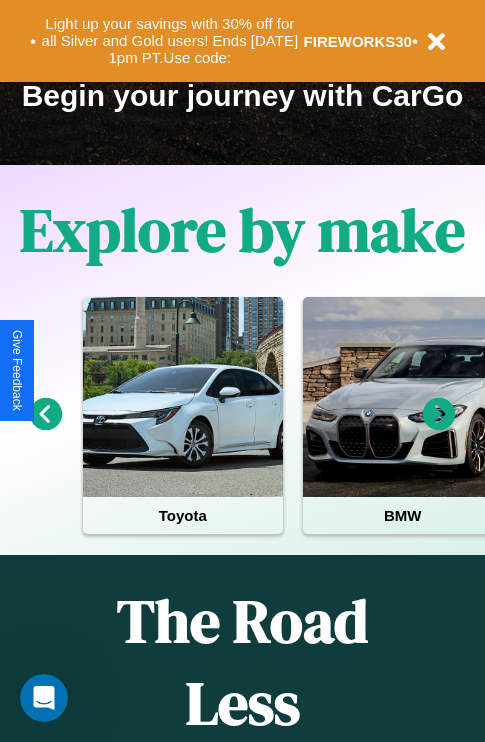 click 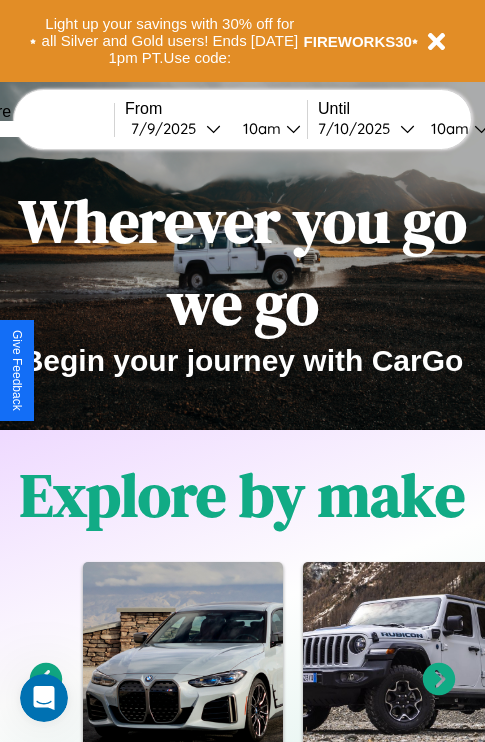 scroll, scrollTop: 0, scrollLeft: 0, axis: both 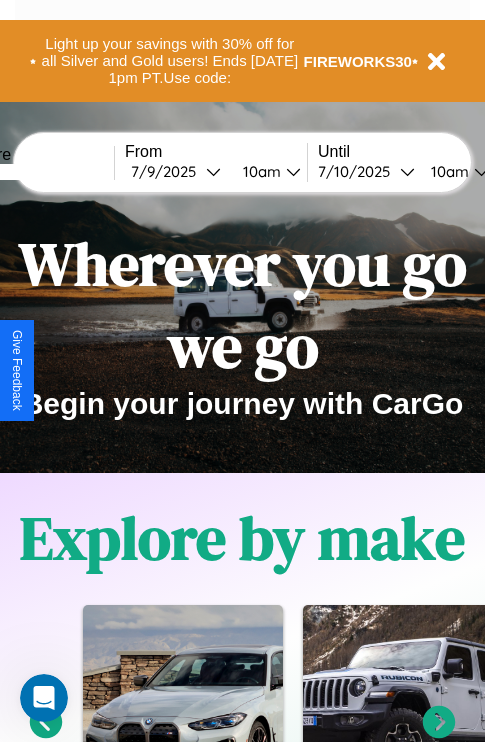 click at bounding box center [39, 172] 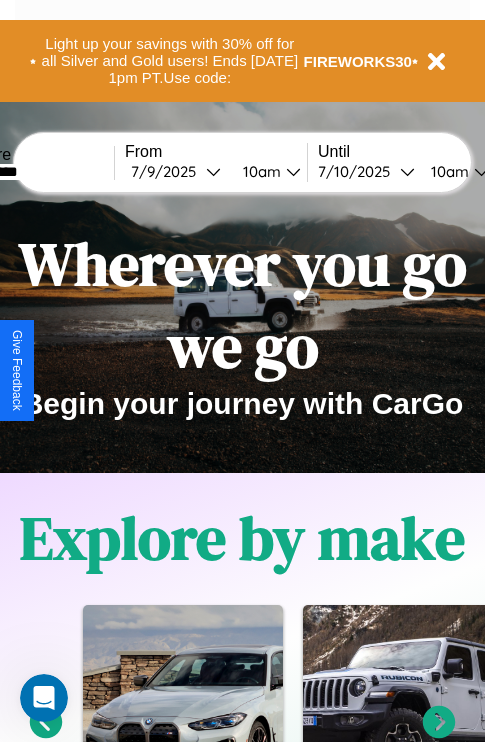 type on "*********" 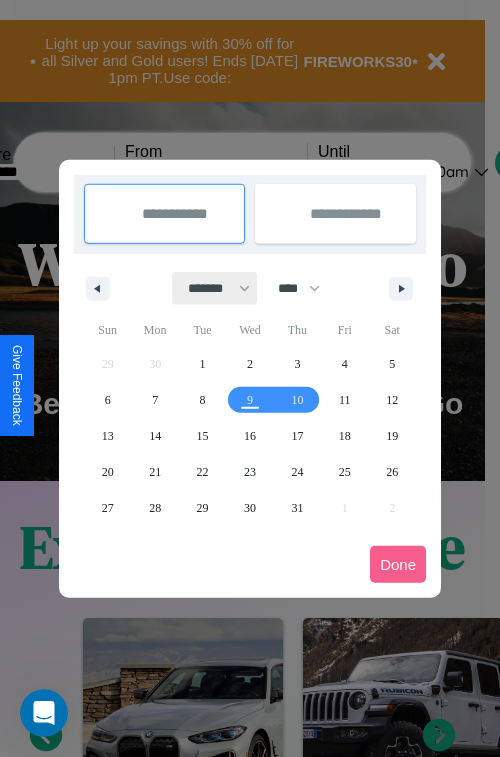 click on "******* ******** ***** ***** *** **** **** ****** ********* ******* ******** ********" at bounding box center [215, 288] 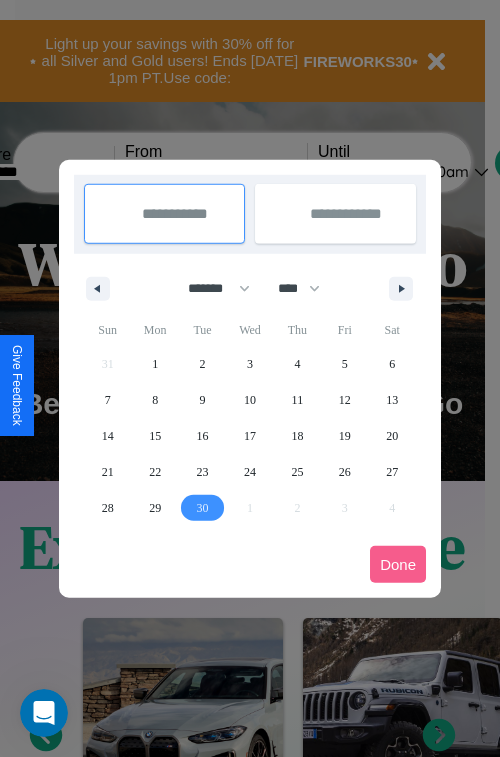 click on "30" at bounding box center (203, 508) 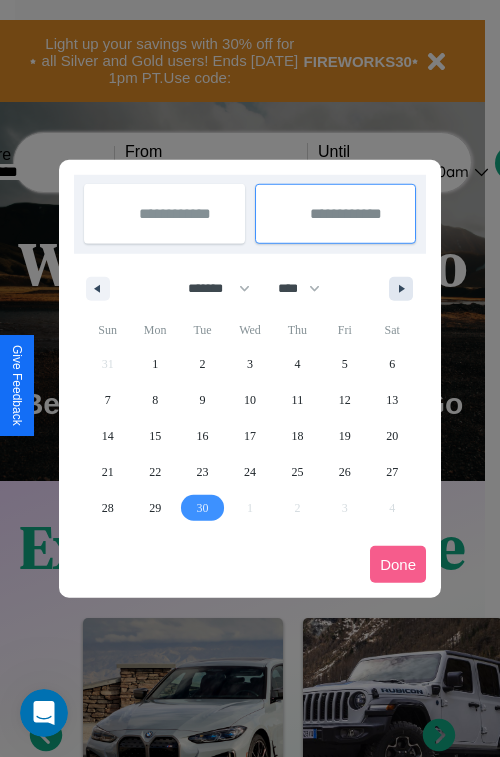 click at bounding box center [405, 289] 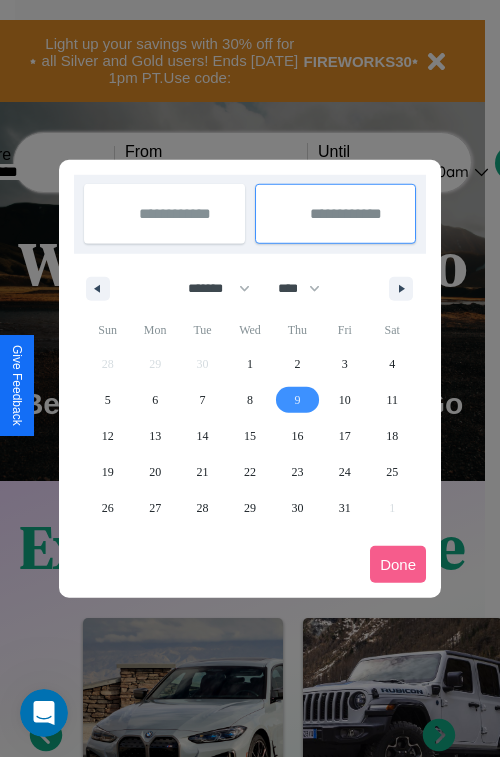 click on "9" at bounding box center [297, 400] 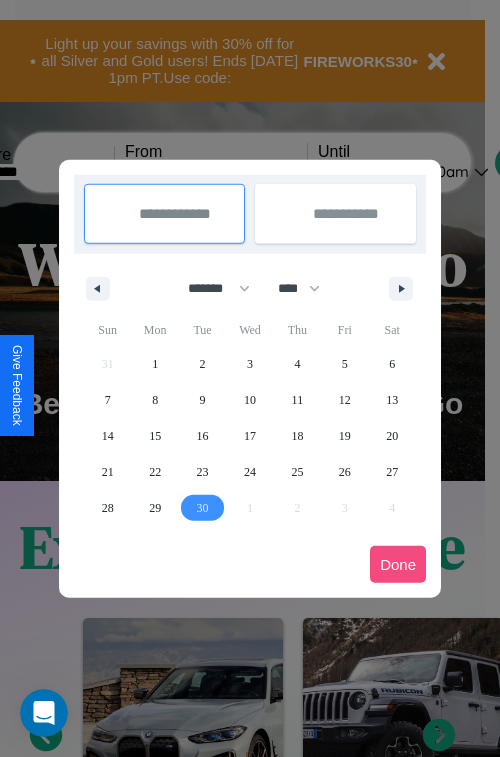 click on "Done" at bounding box center [398, 564] 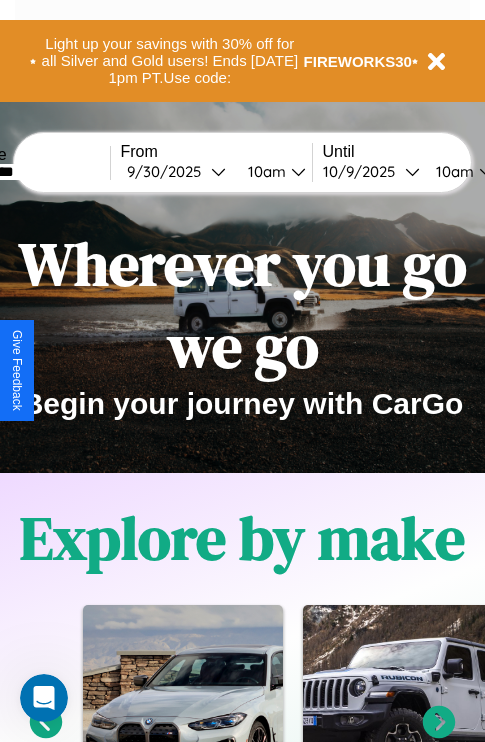 click on "10am" at bounding box center [264, 171] 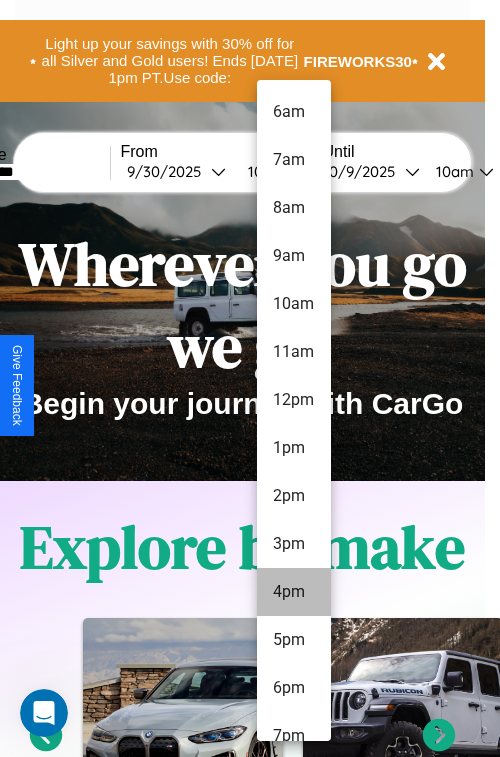 click on "4pm" at bounding box center (294, 592) 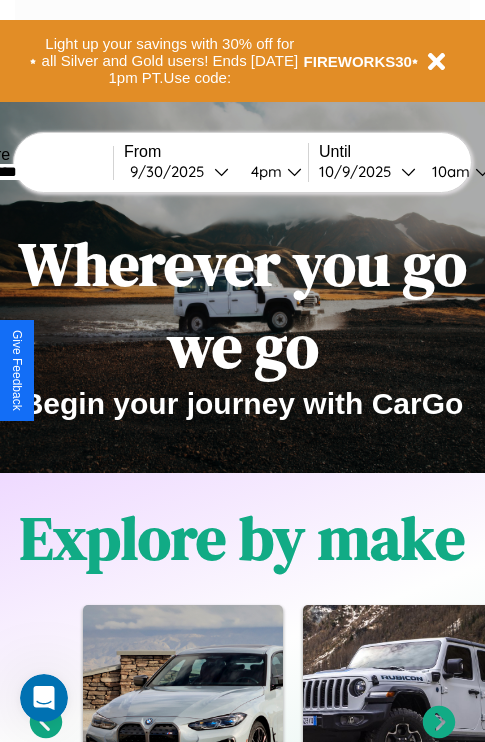 click on "10am" at bounding box center [448, 171] 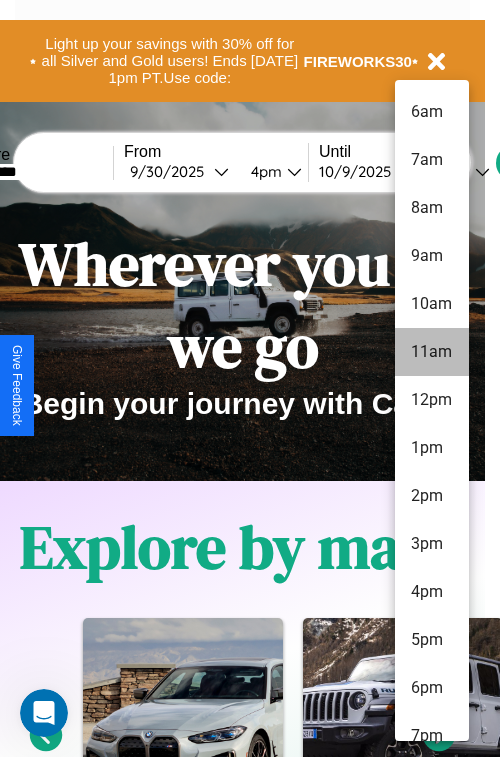 click on "11am" at bounding box center (432, 352) 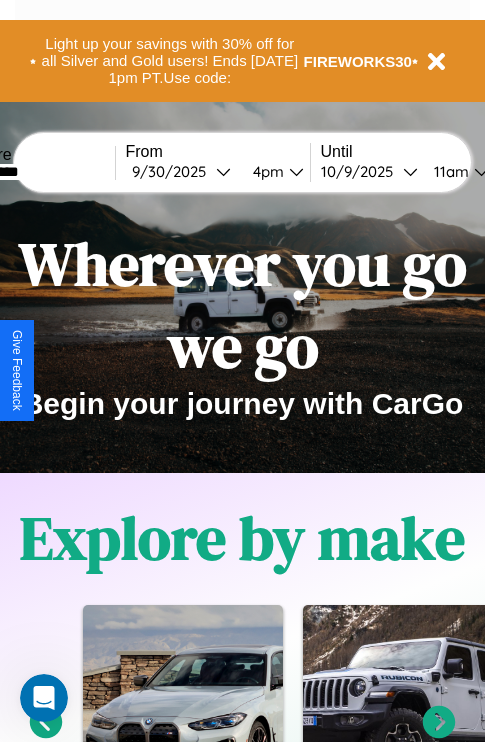scroll, scrollTop: 0, scrollLeft: 71, axis: horizontal 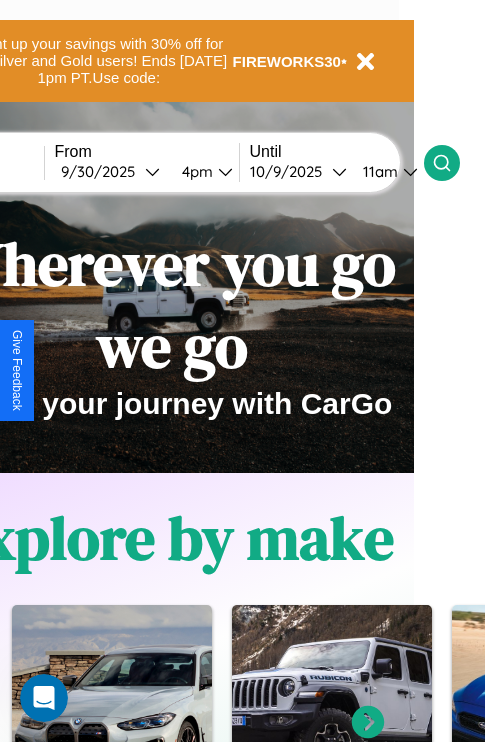 click 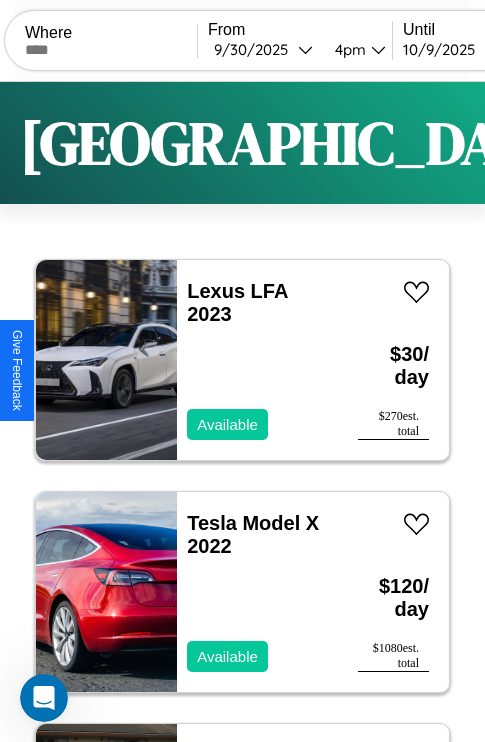 scroll, scrollTop: 50, scrollLeft: 0, axis: vertical 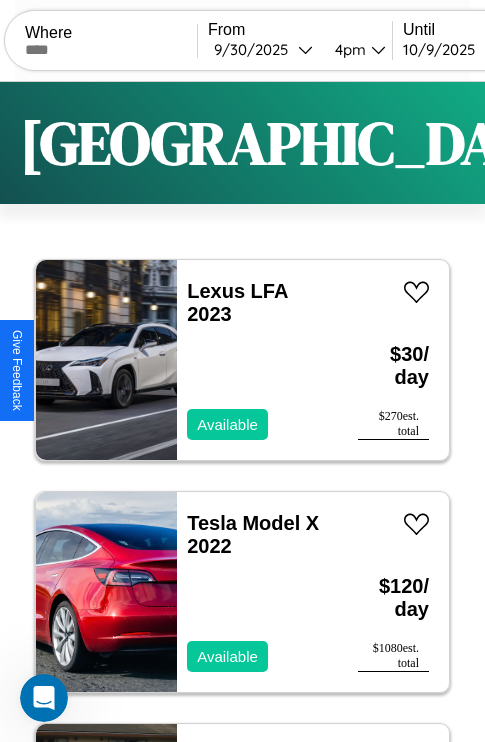 click on "Filters" at bounding box center (640, 143) 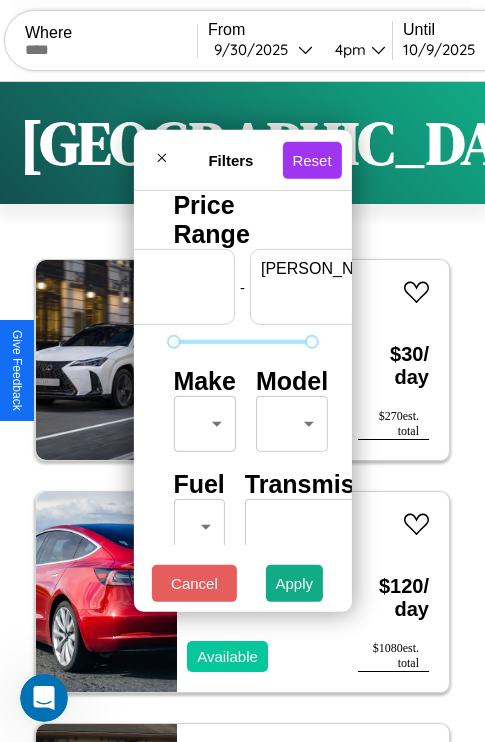 scroll, scrollTop: 0, scrollLeft: 124, axis: horizontal 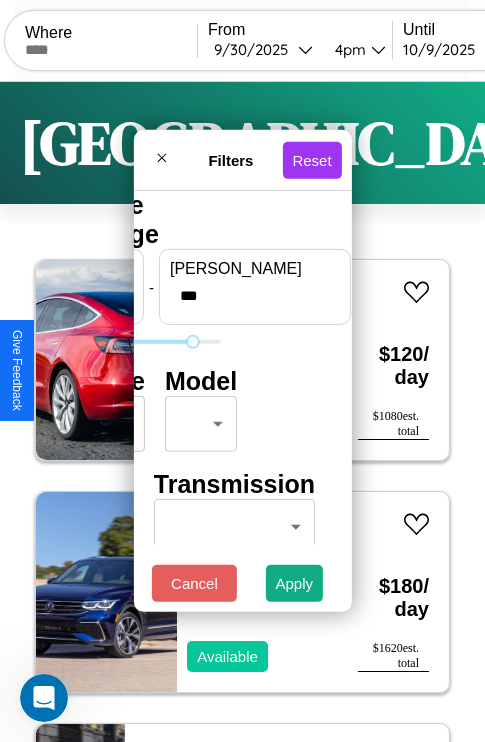 type on "***" 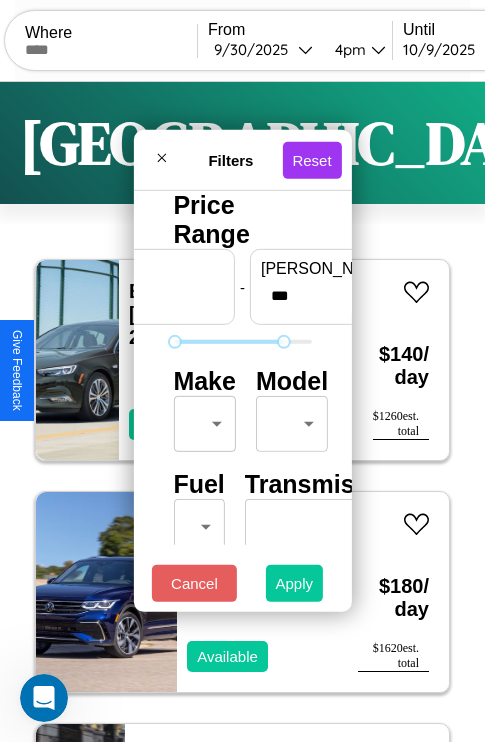 type on "*" 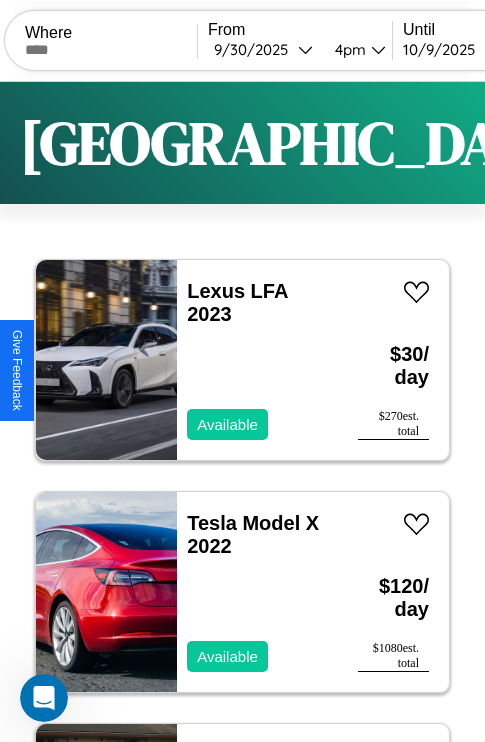 scroll, scrollTop: 89, scrollLeft: 0, axis: vertical 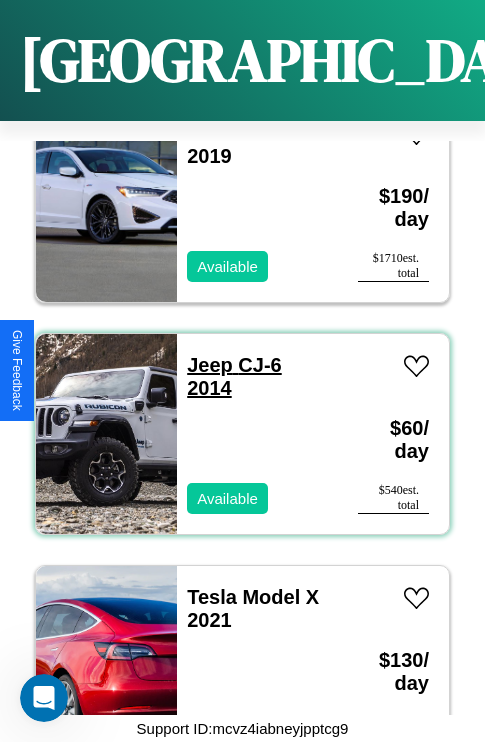 click on "Jeep   CJ-6   2014" at bounding box center (234, 376) 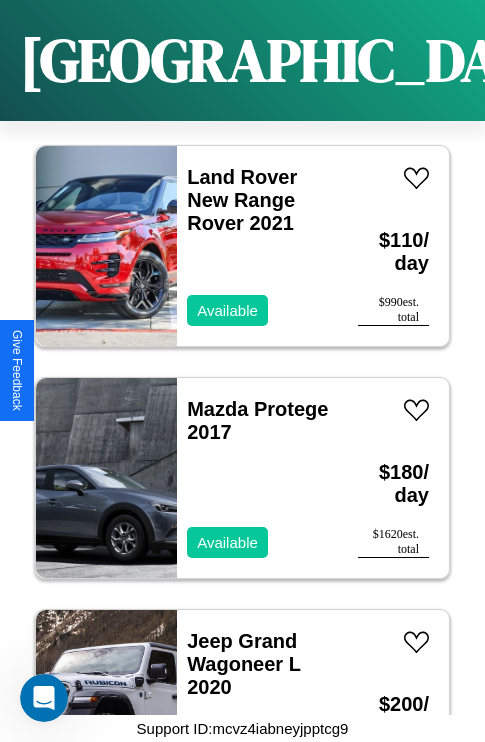 scroll, scrollTop: 18867, scrollLeft: 0, axis: vertical 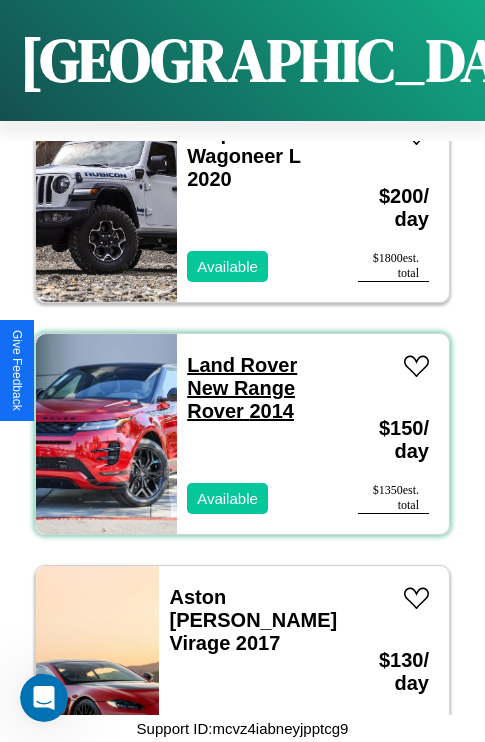 click on "Land Rover   New Range Rover   2014" at bounding box center [242, 388] 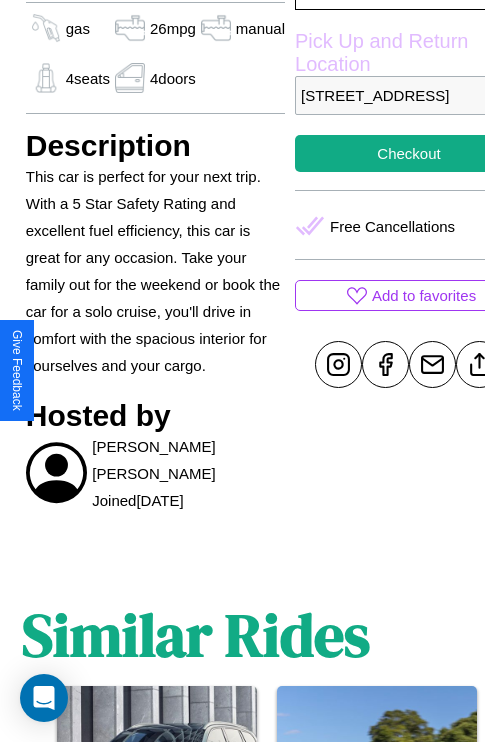 scroll, scrollTop: 588, scrollLeft: 48, axis: both 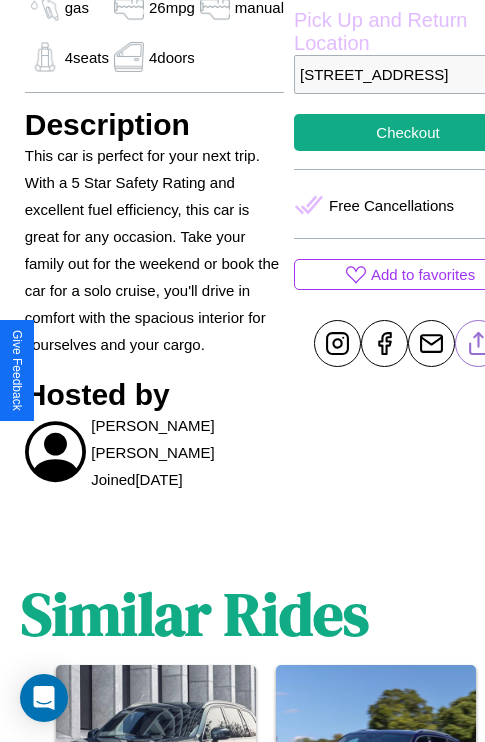 click 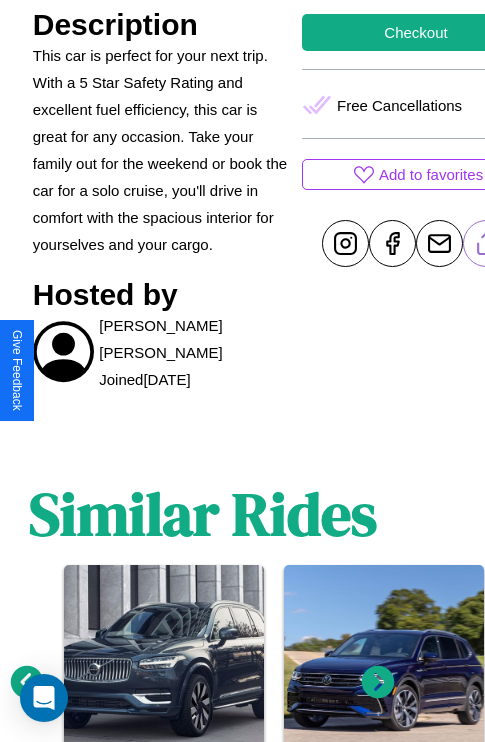 scroll, scrollTop: 814, scrollLeft: 30, axis: both 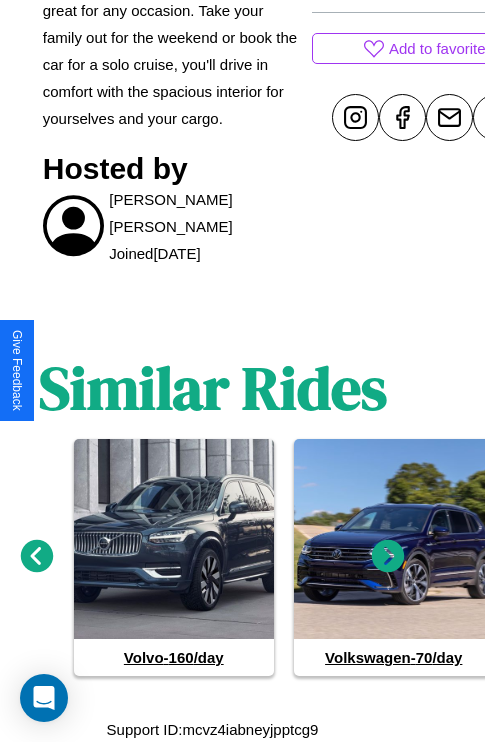 click 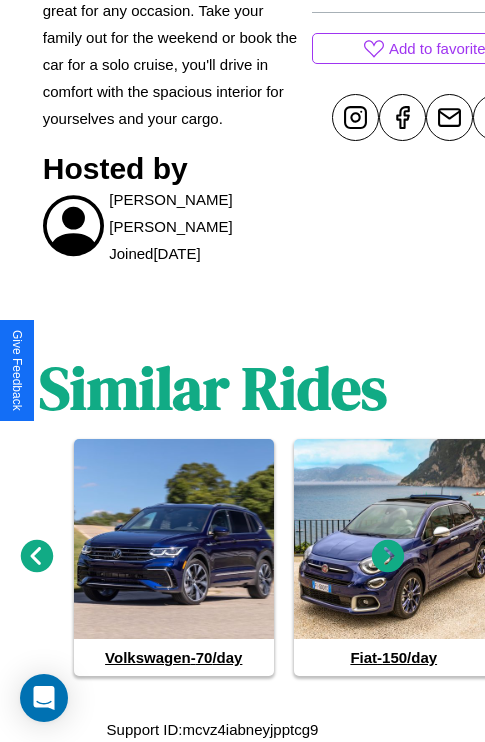click 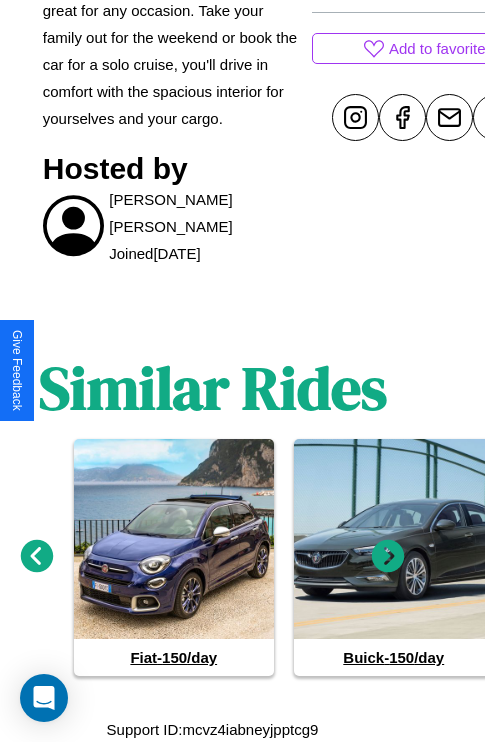 click 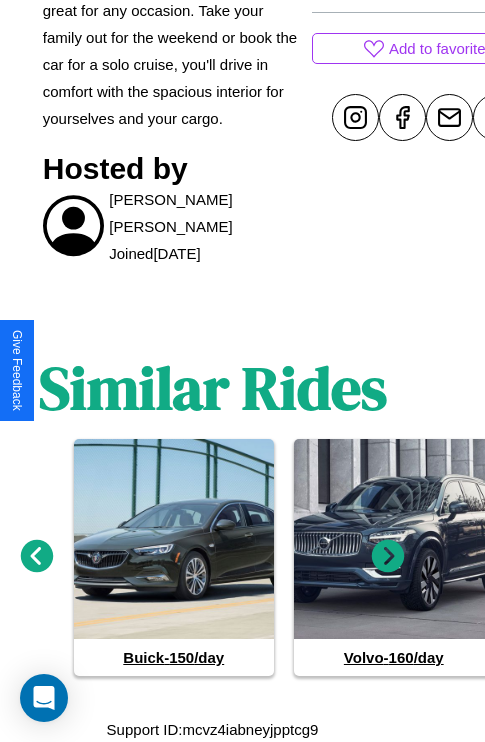 click 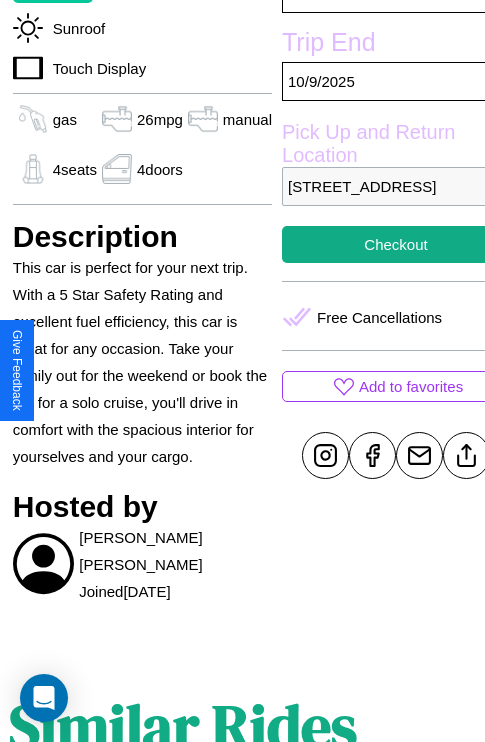 scroll, scrollTop: 377, scrollLeft: 68, axis: both 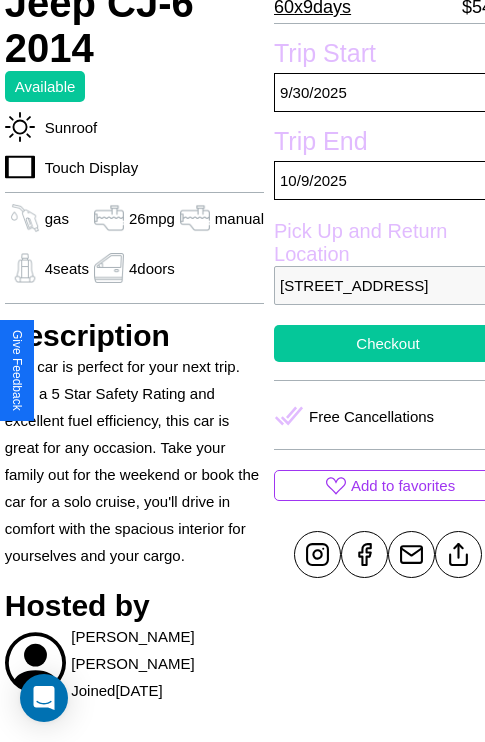 click on "Checkout" at bounding box center [388, 343] 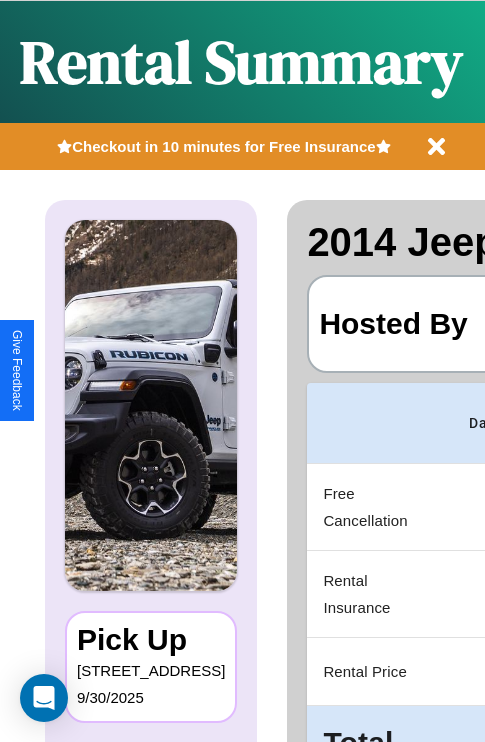 scroll, scrollTop: 0, scrollLeft: 378, axis: horizontal 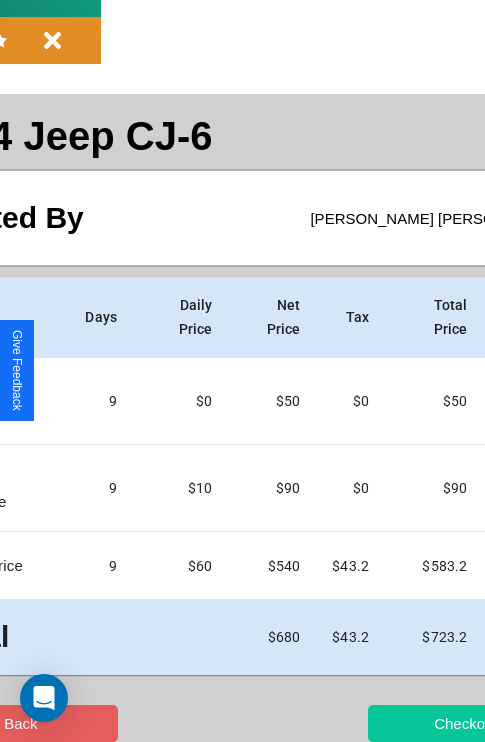 click on "Checkout" at bounding box center [465, 723] 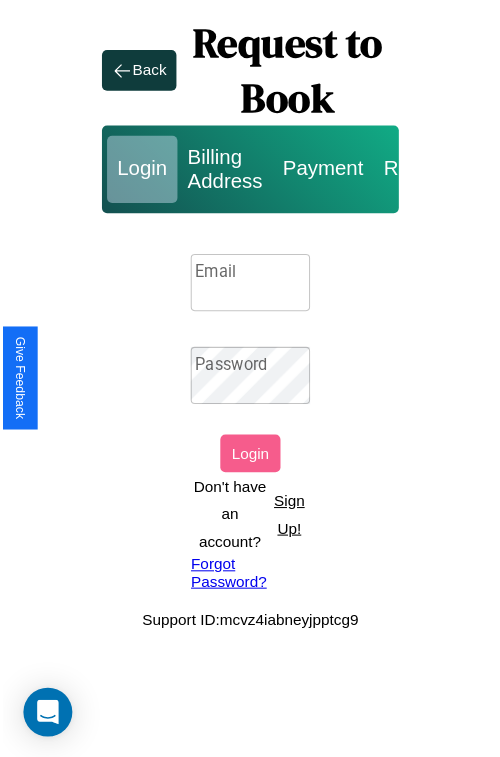scroll, scrollTop: 0, scrollLeft: 0, axis: both 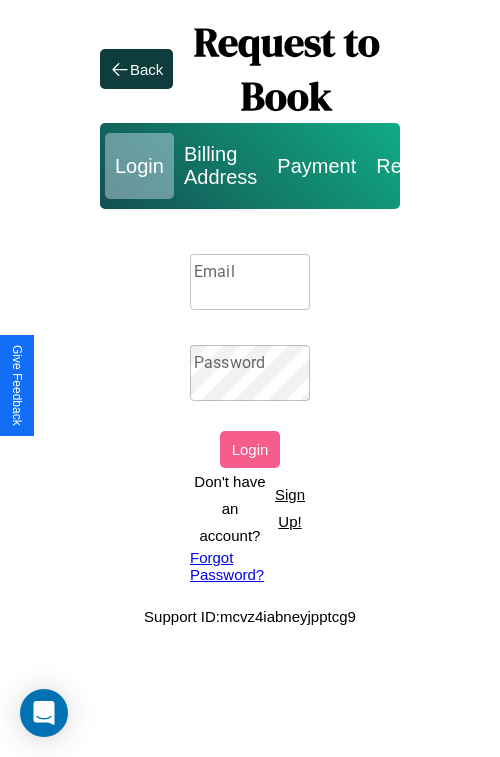 click on "Sign Up!" at bounding box center (290, 508) 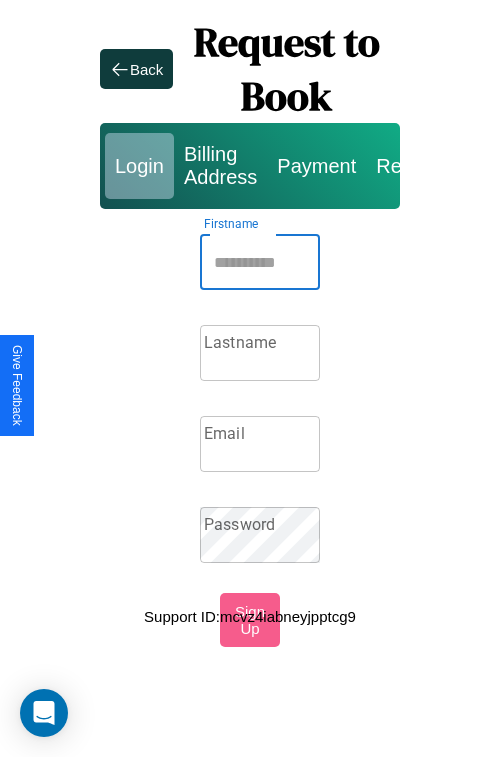 click on "Firstname" at bounding box center [260, 262] 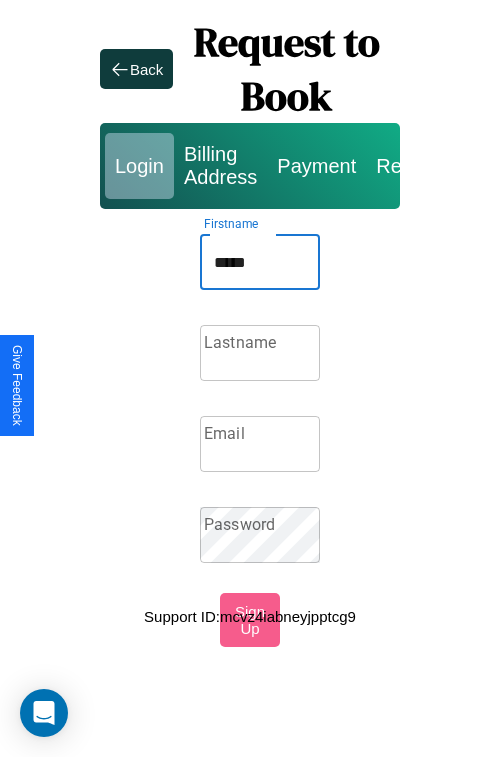 type on "*****" 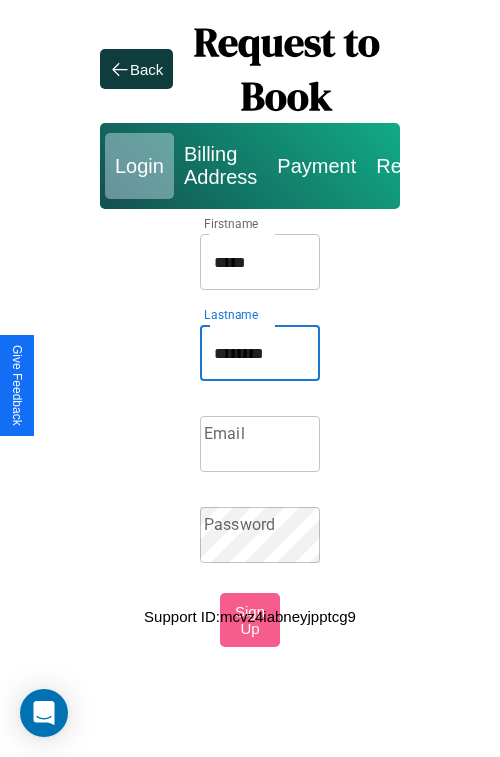 type on "********" 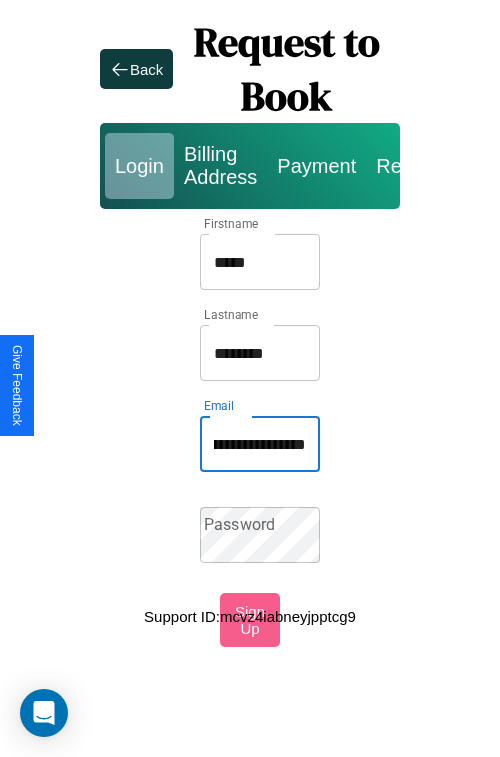 scroll, scrollTop: 0, scrollLeft: 98, axis: horizontal 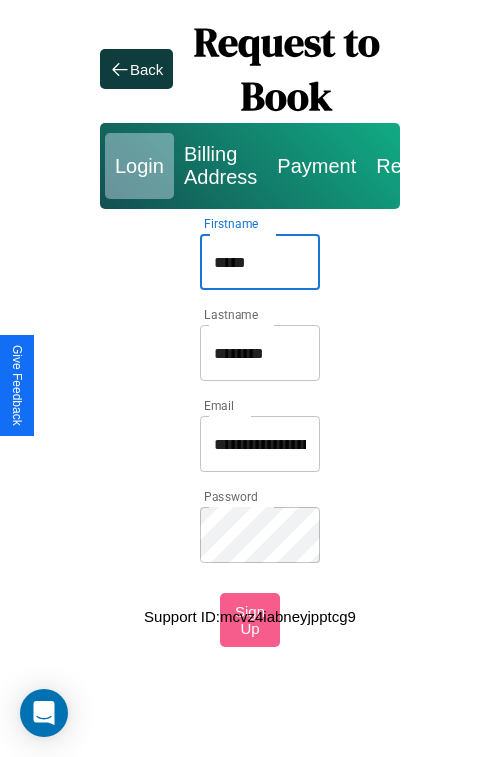 click on "*****" at bounding box center (260, 262) 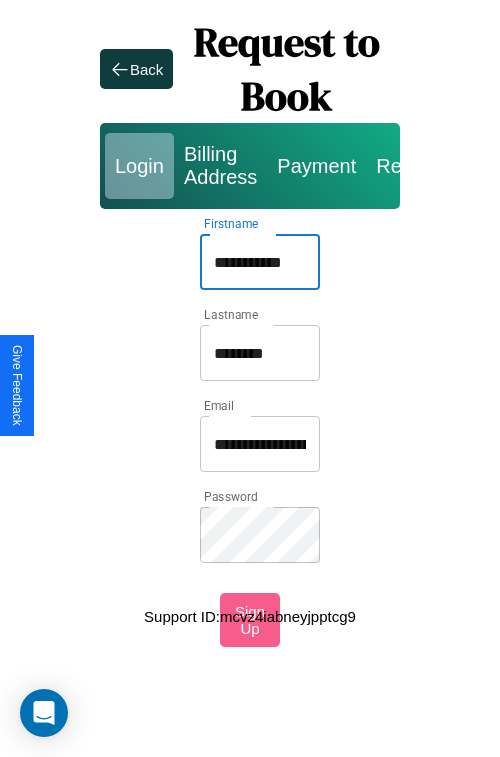type on "**********" 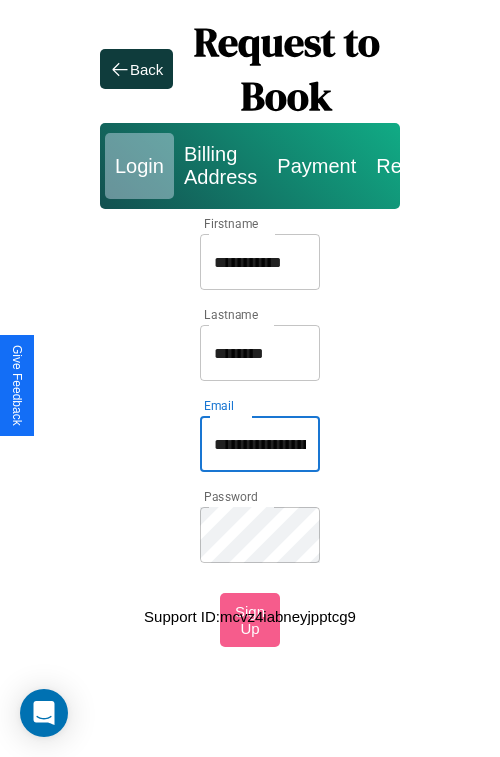 click on "**********" at bounding box center [260, 444] 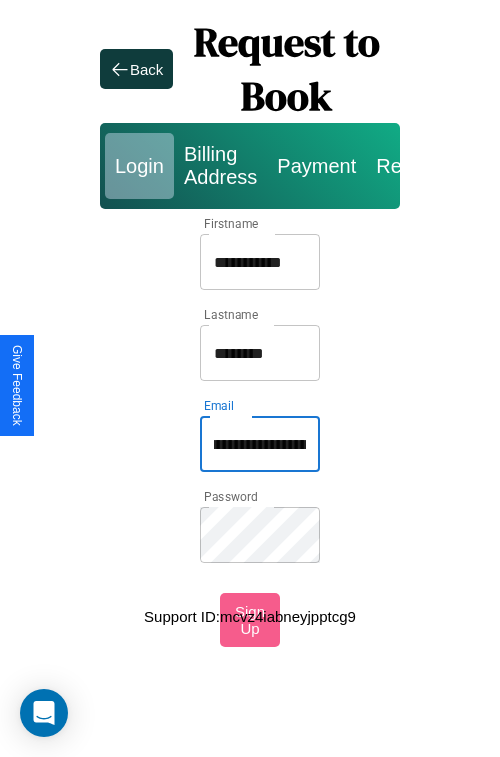type on "**********" 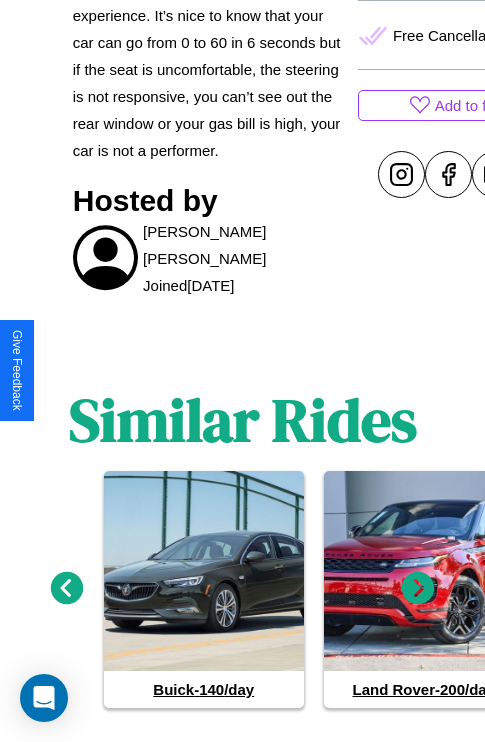 scroll, scrollTop: 925, scrollLeft: 0, axis: vertical 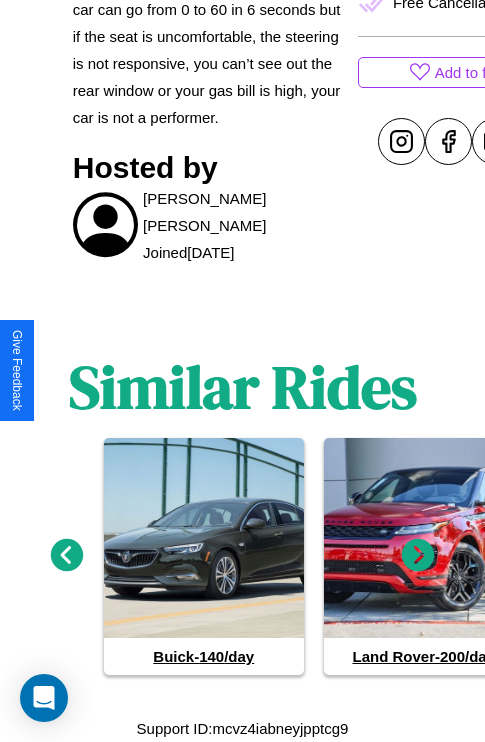 click 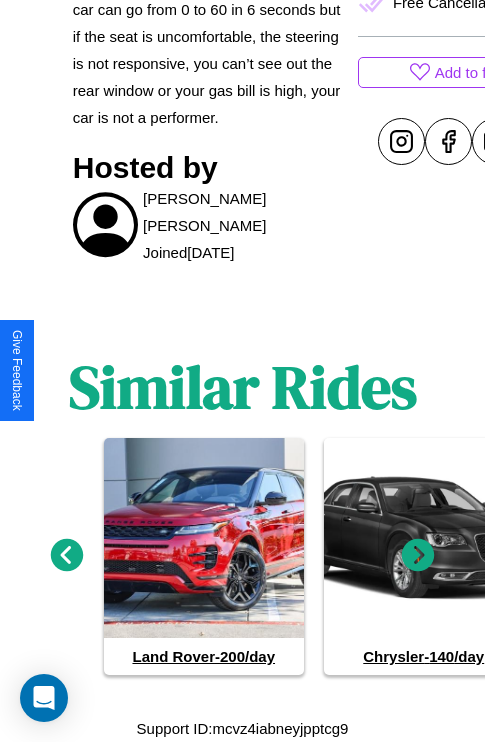 click 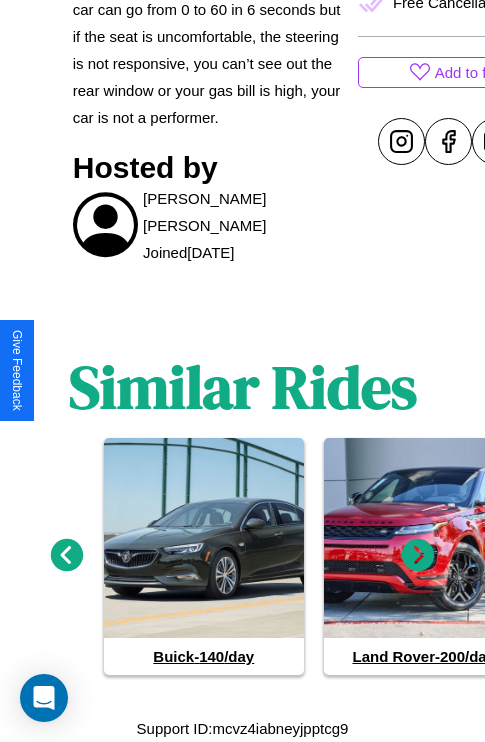 click 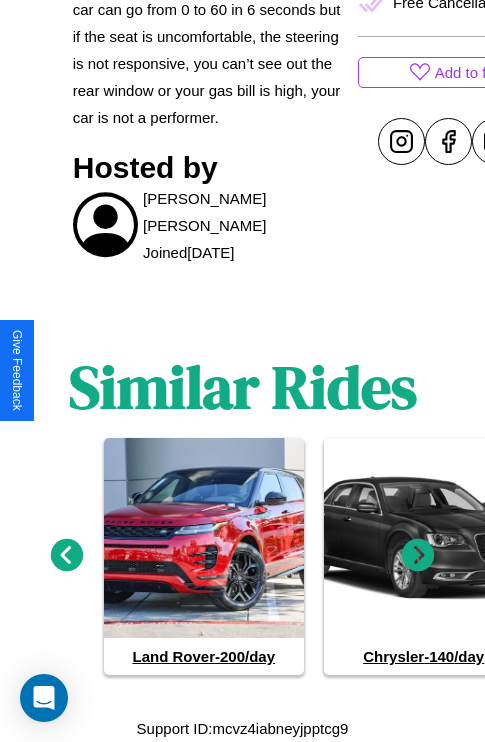 click 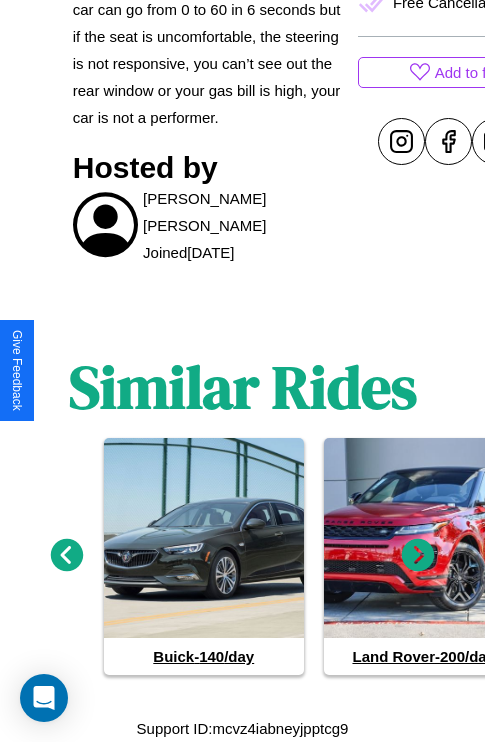 click 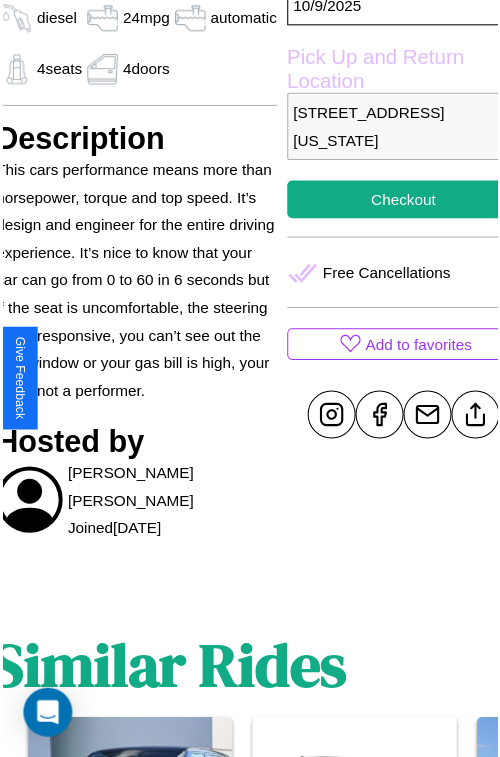 scroll, scrollTop: 600, scrollLeft: 88, axis: both 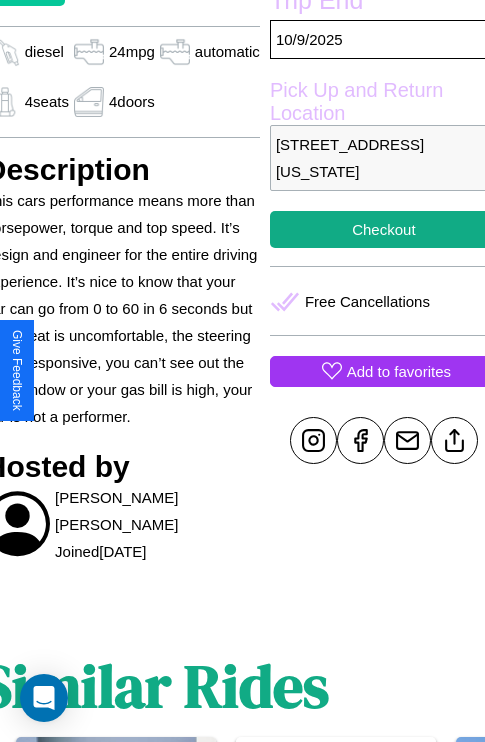click on "Add to favorites" at bounding box center [399, 371] 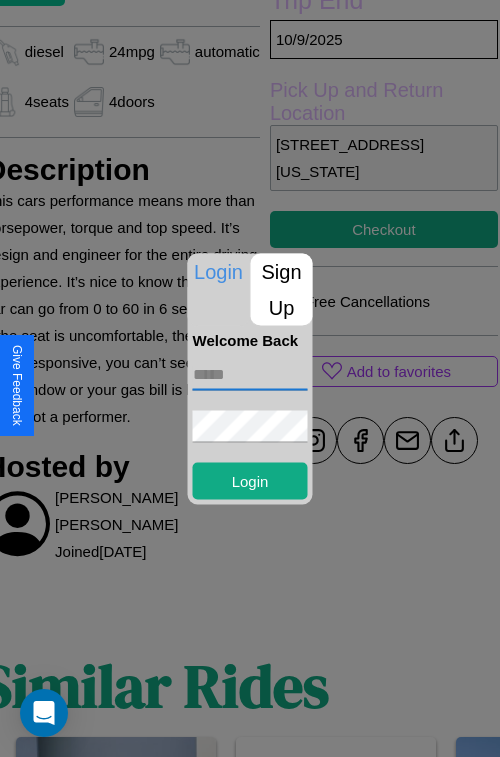 click at bounding box center (250, 374) 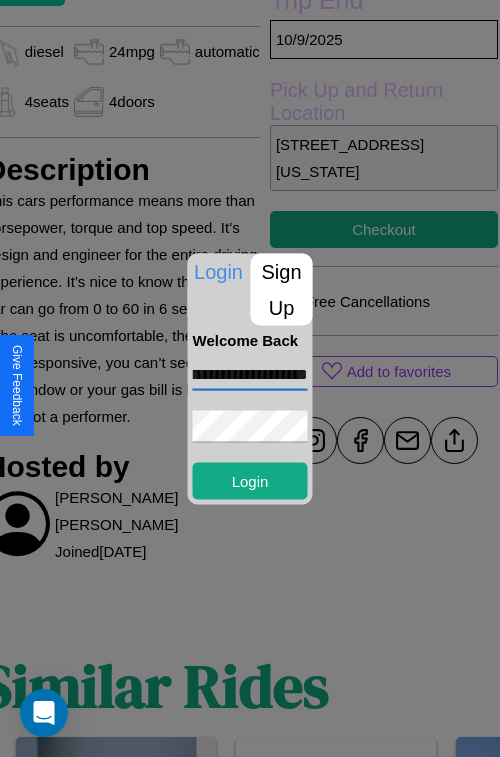 scroll, scrollTop: 0, scrollLeft: 64, axis: horizontal 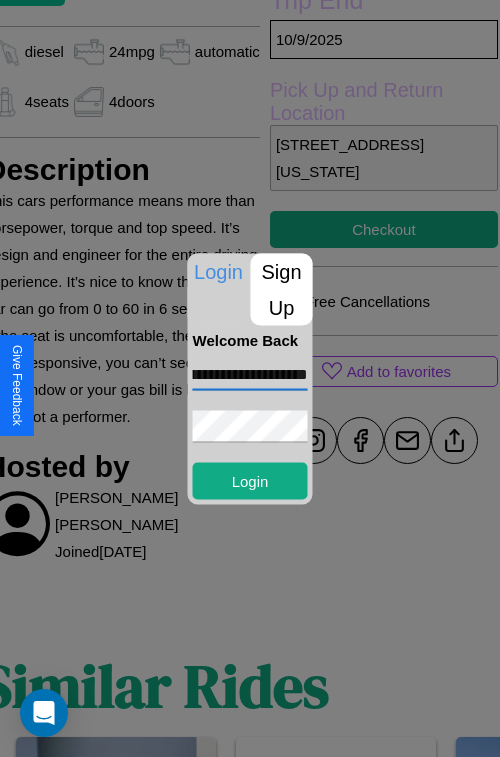 type on "**********" 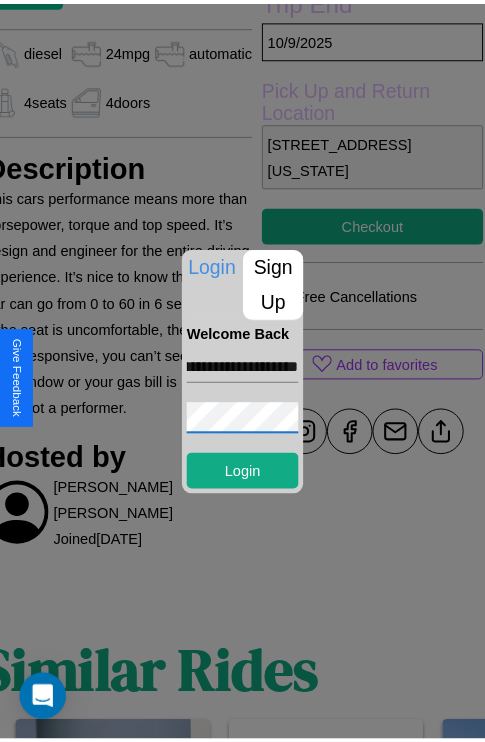 scroll, scrollTop: 0, scrollLeft: 0, axis: both 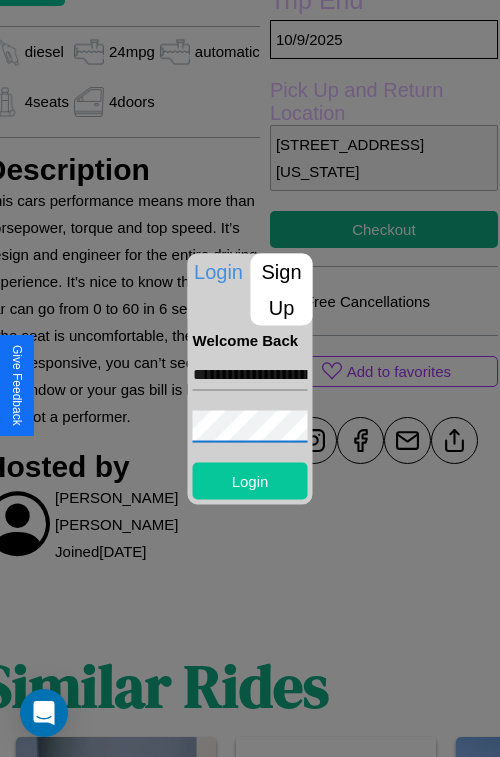click on "Login" at bounding box center (250, 480) 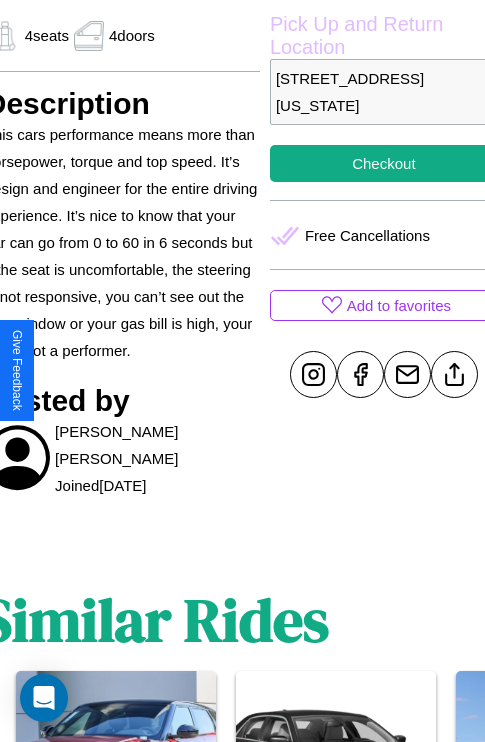 scroll, scrollTop: 669, scrollLeft: 88, axis: both 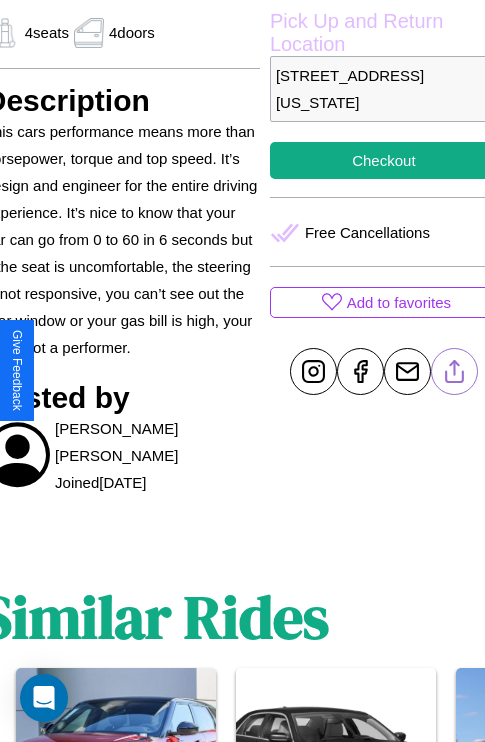 click 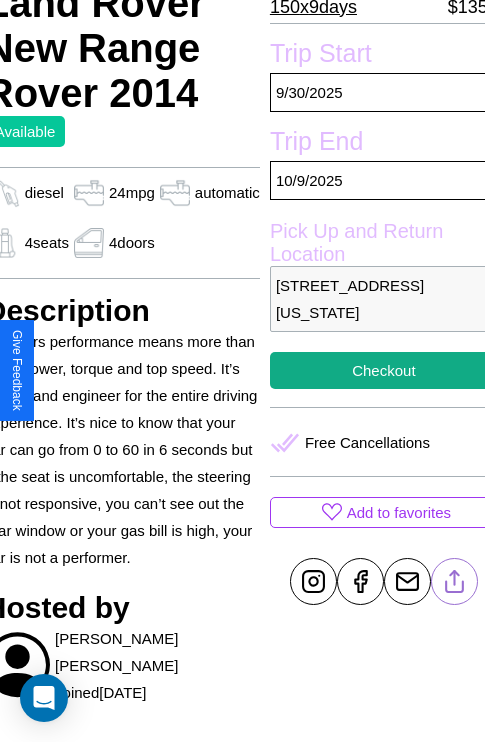 scroll, scrollTop: 458, scrollLeft: 88, axis: both 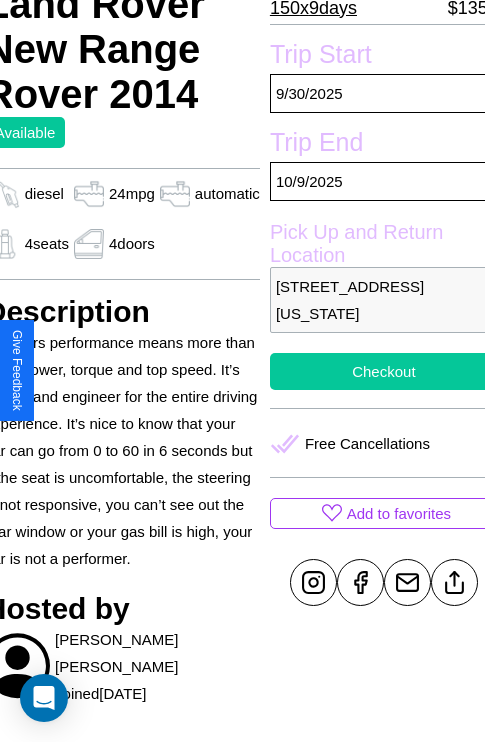click on "Checkout" at bounding box center [384, 371] 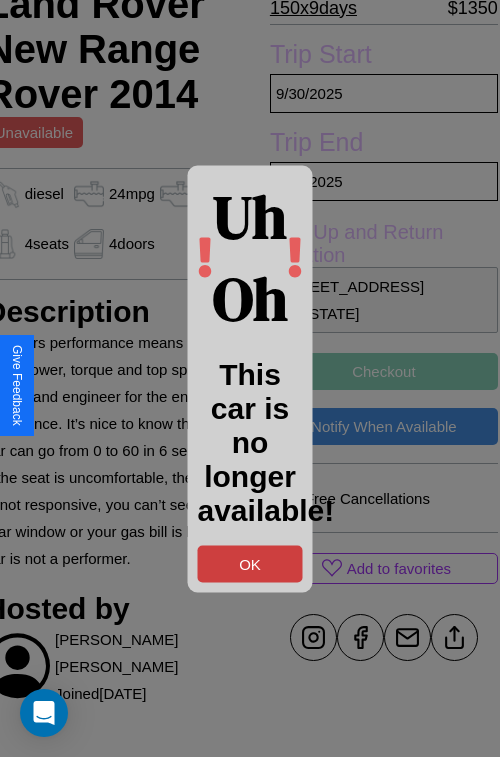 click on "OK" at bounding box center (250, 563) 